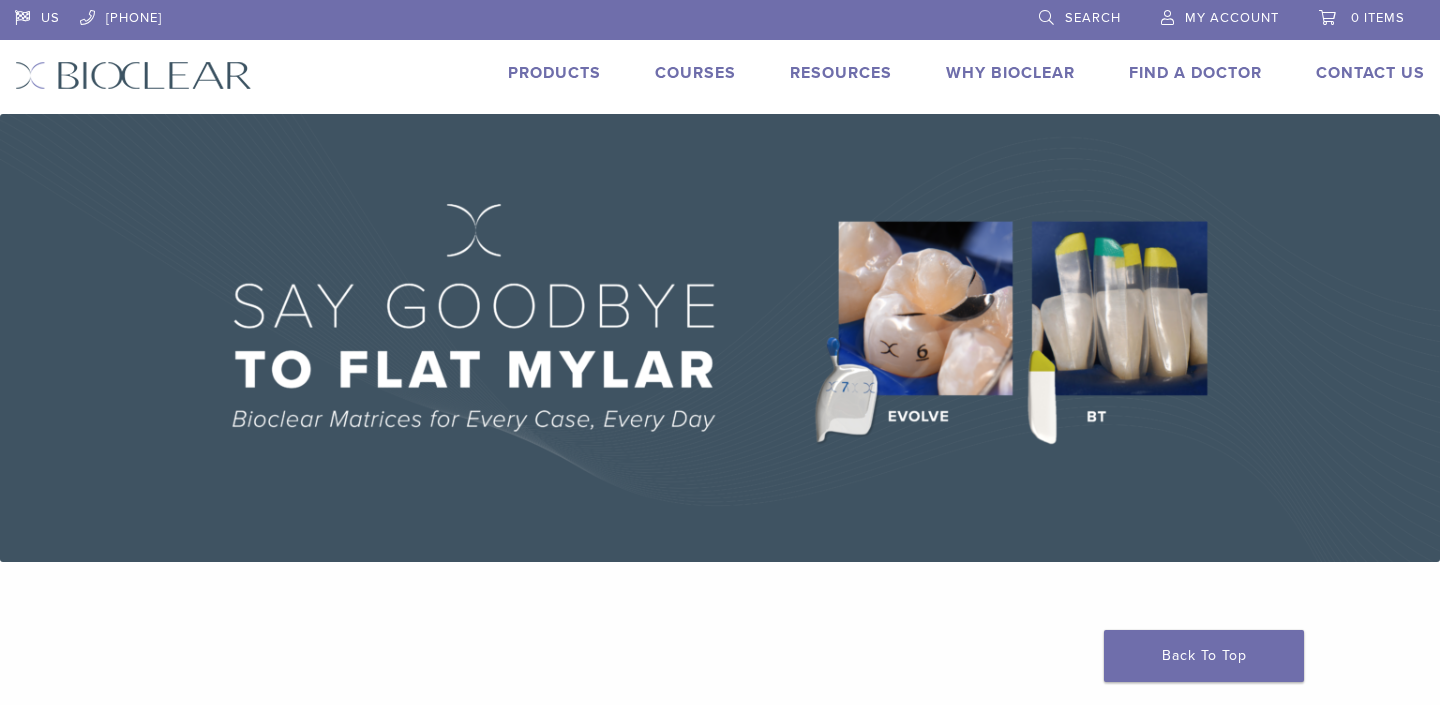 scroll, scrollTop: 0, scrollLeft: 0, axis: both 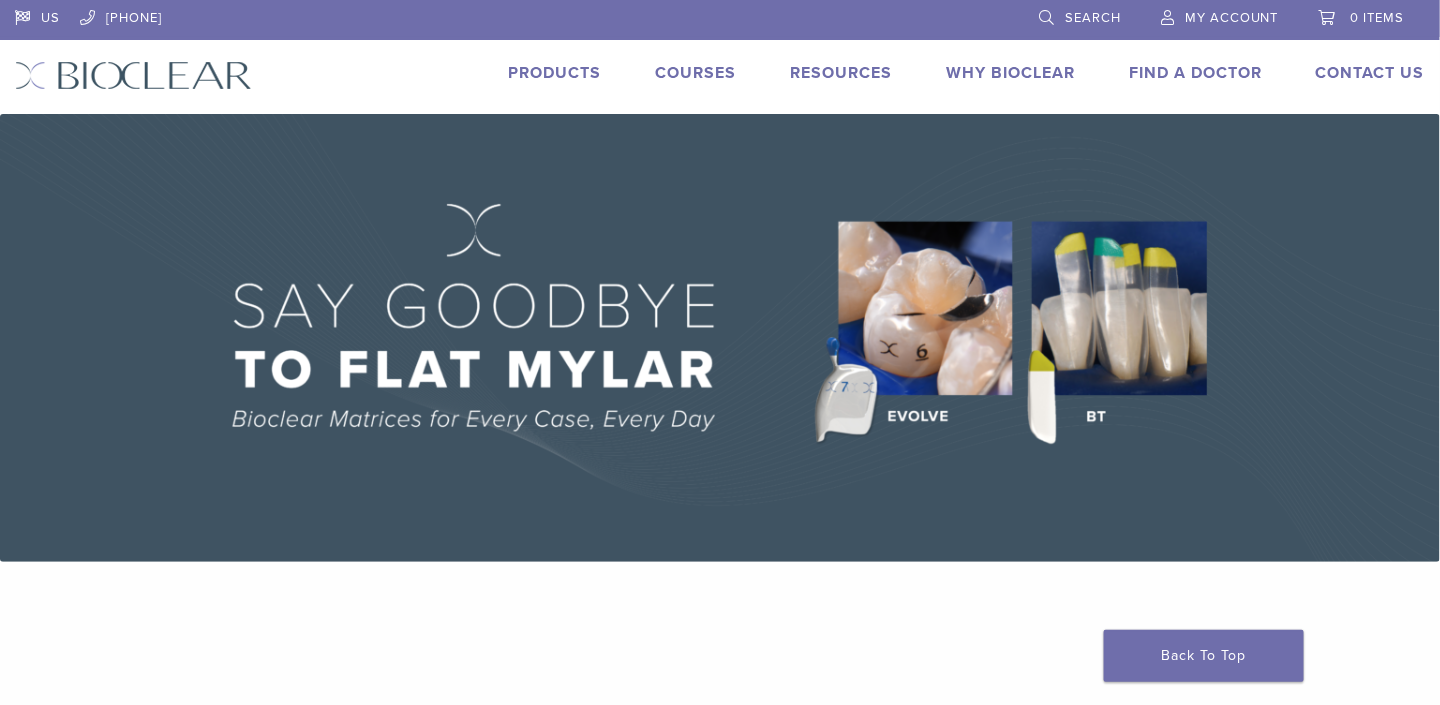 click on "Products" at bounding box center [554, 73] 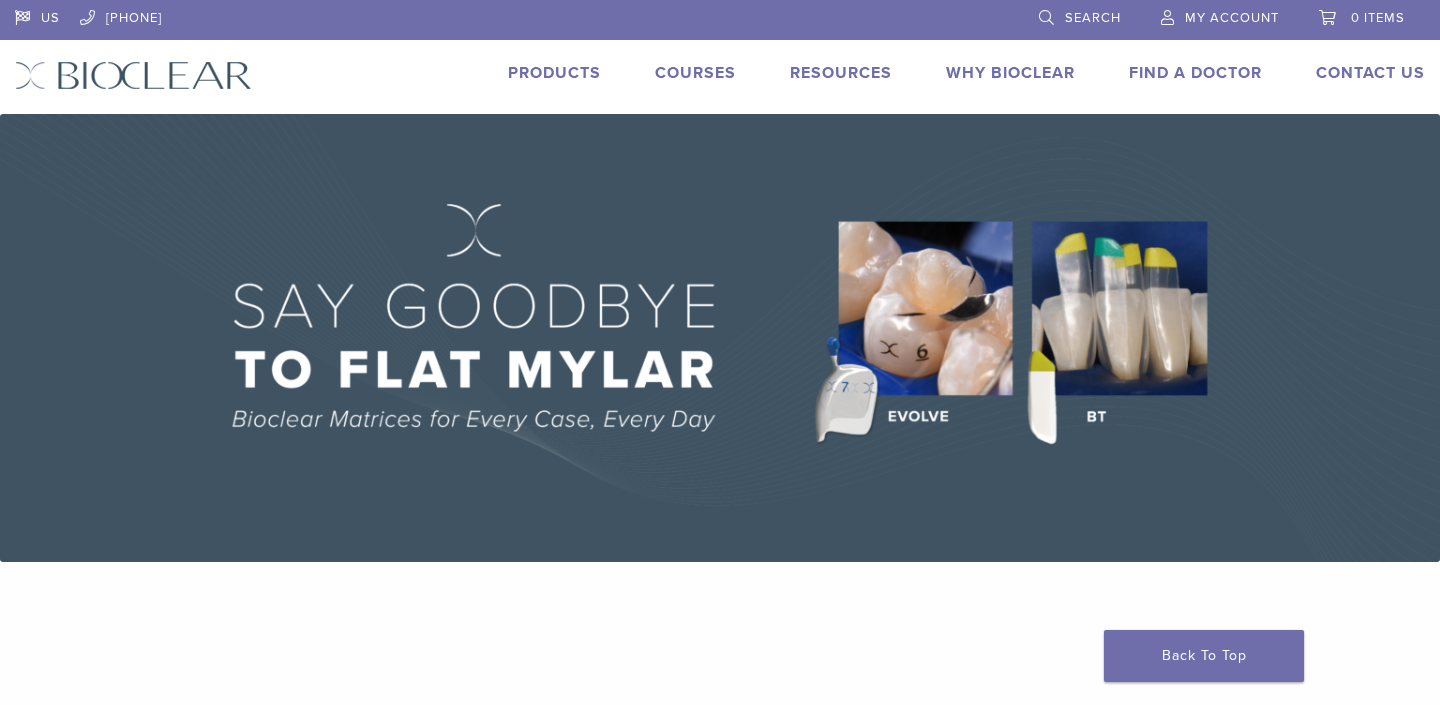 scroll, scrollTop: 0, scrollLeft: 0, axis: both 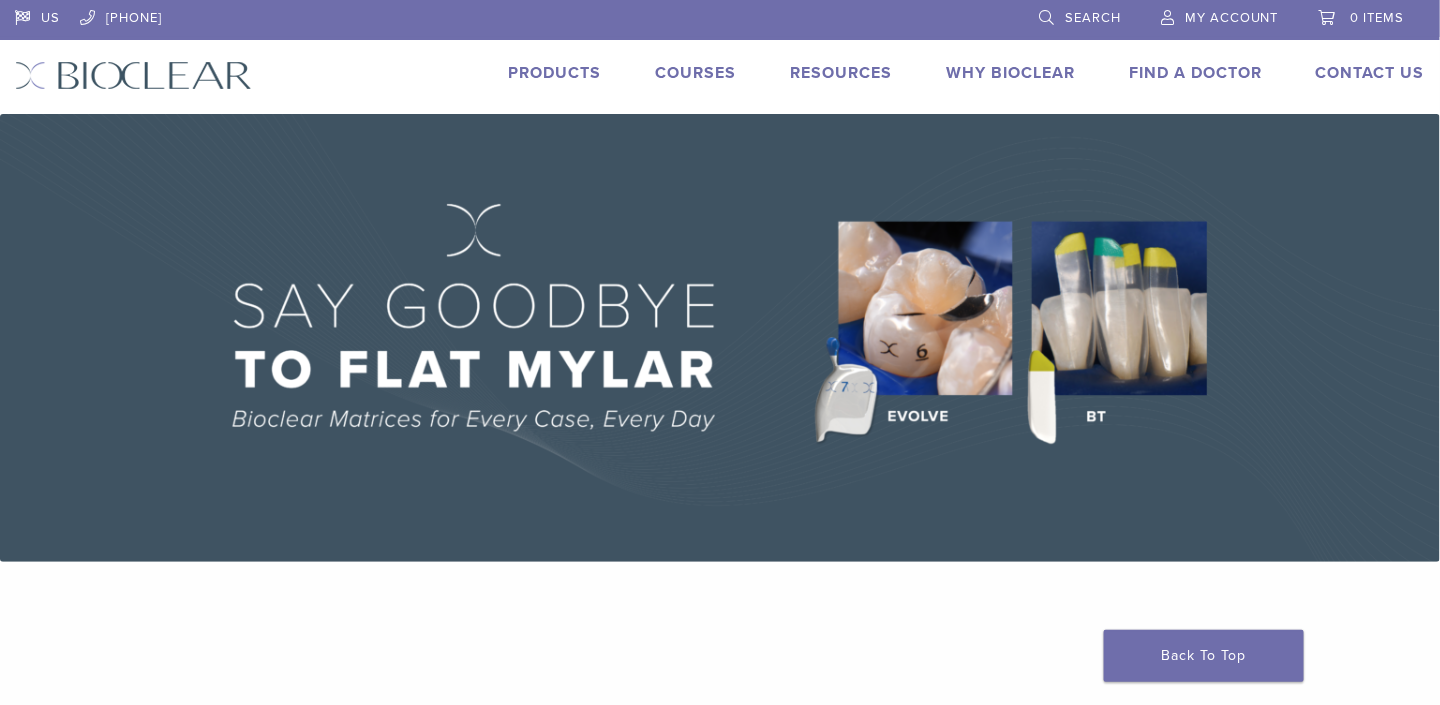 click on "Search" at bounding box center [1093, 18] 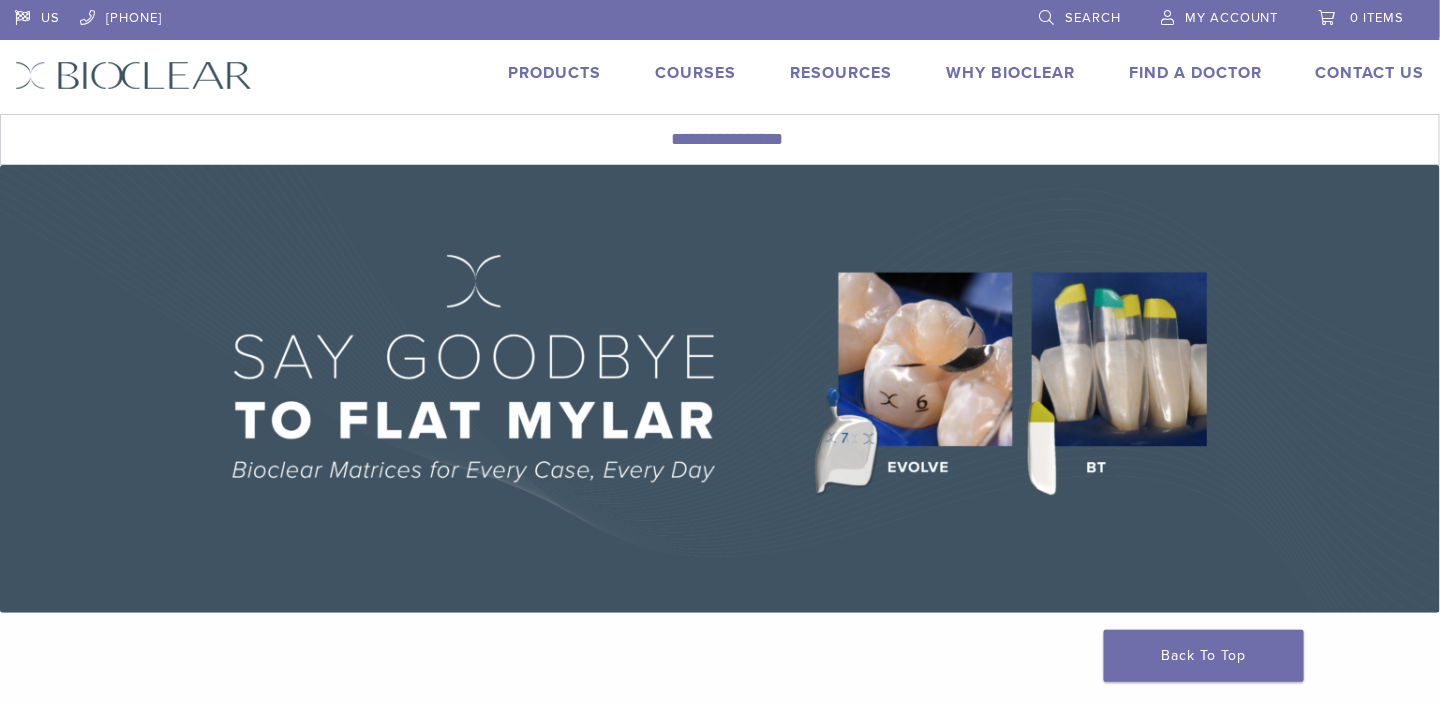 click on "Search" at bounding box center [1093, 18] 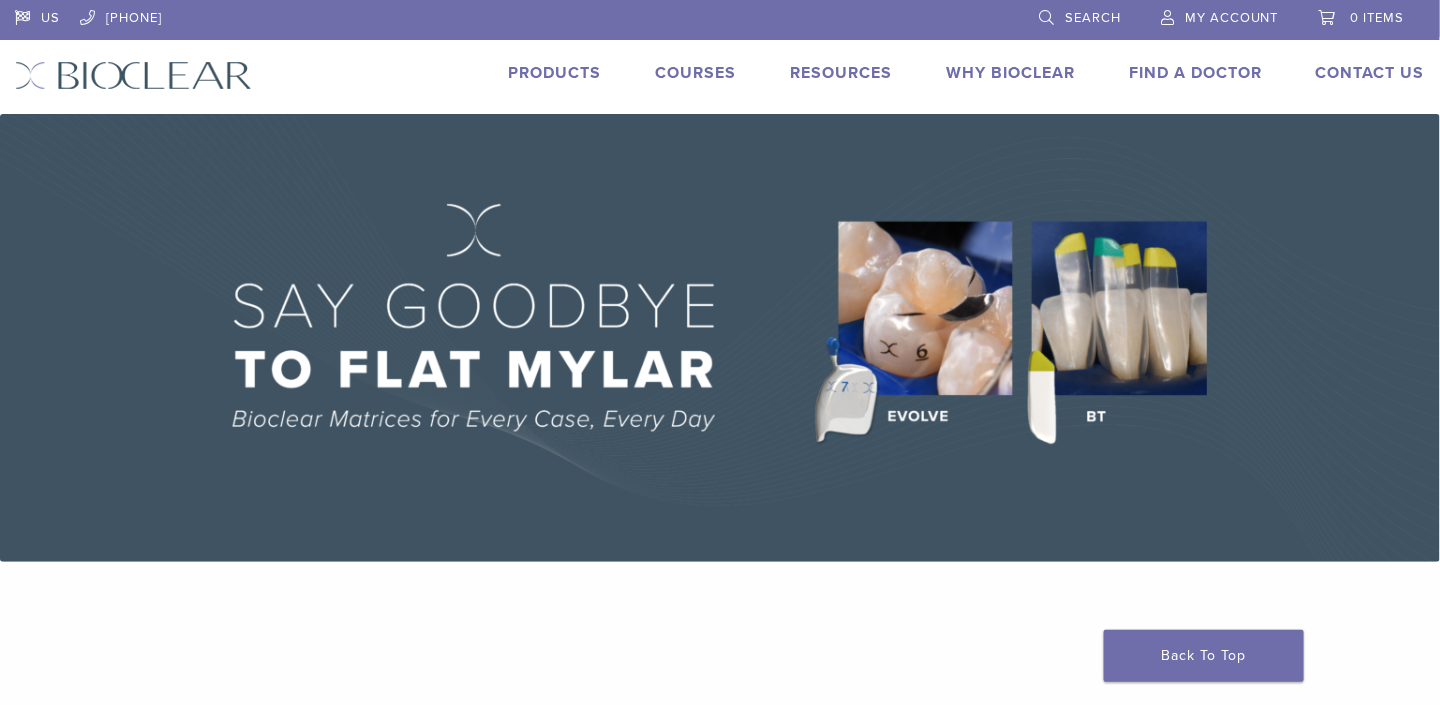 click on "Search" at bounding box center [1093, 18] 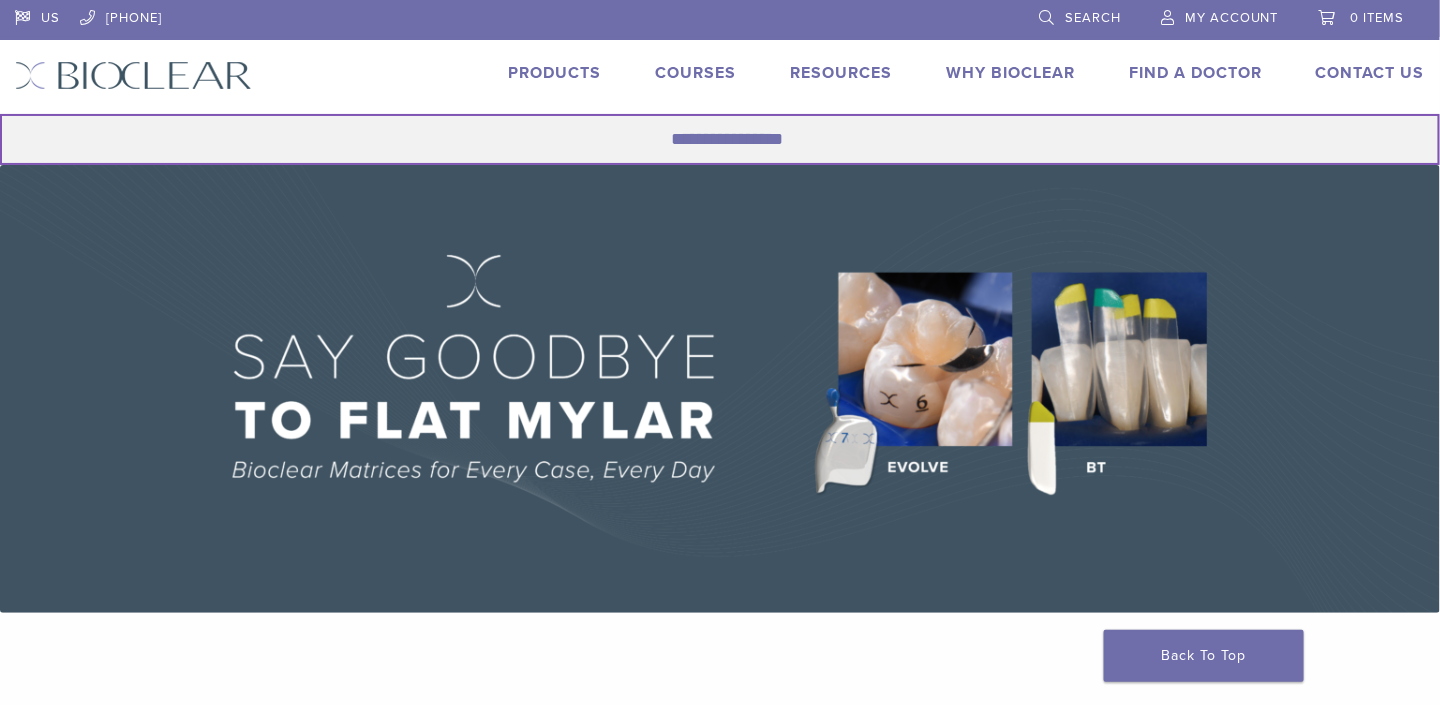 click on "Search for:" at bounding box center (720, 139) 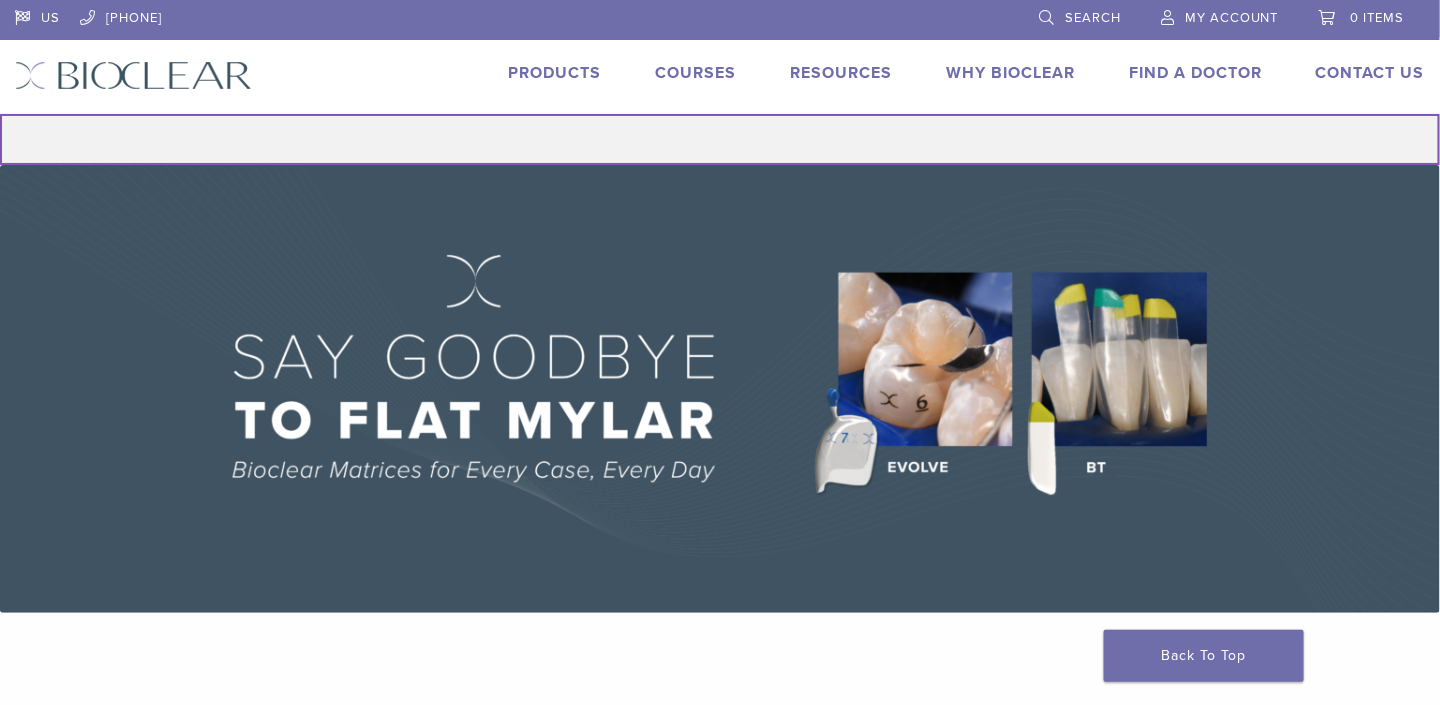click on "Search for:" at bounding box center [720, 139] 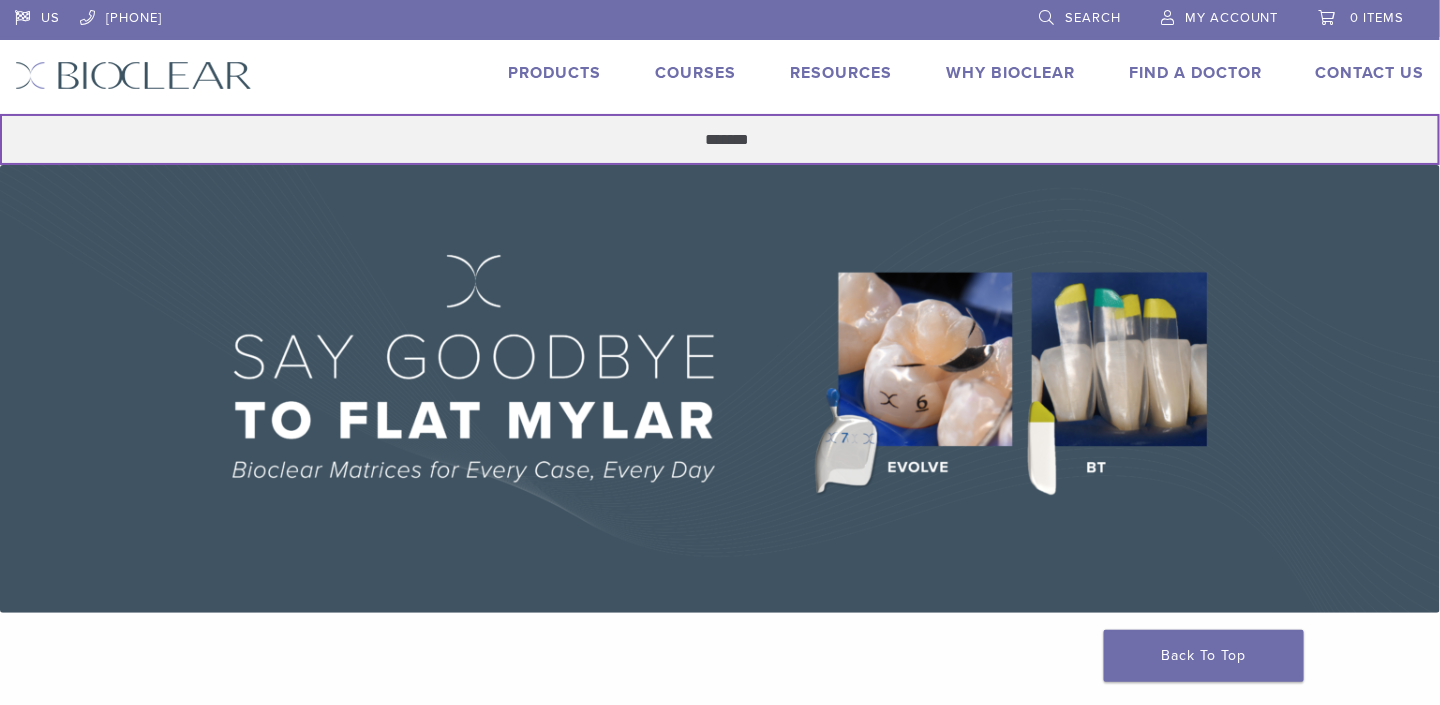 type on "*******" 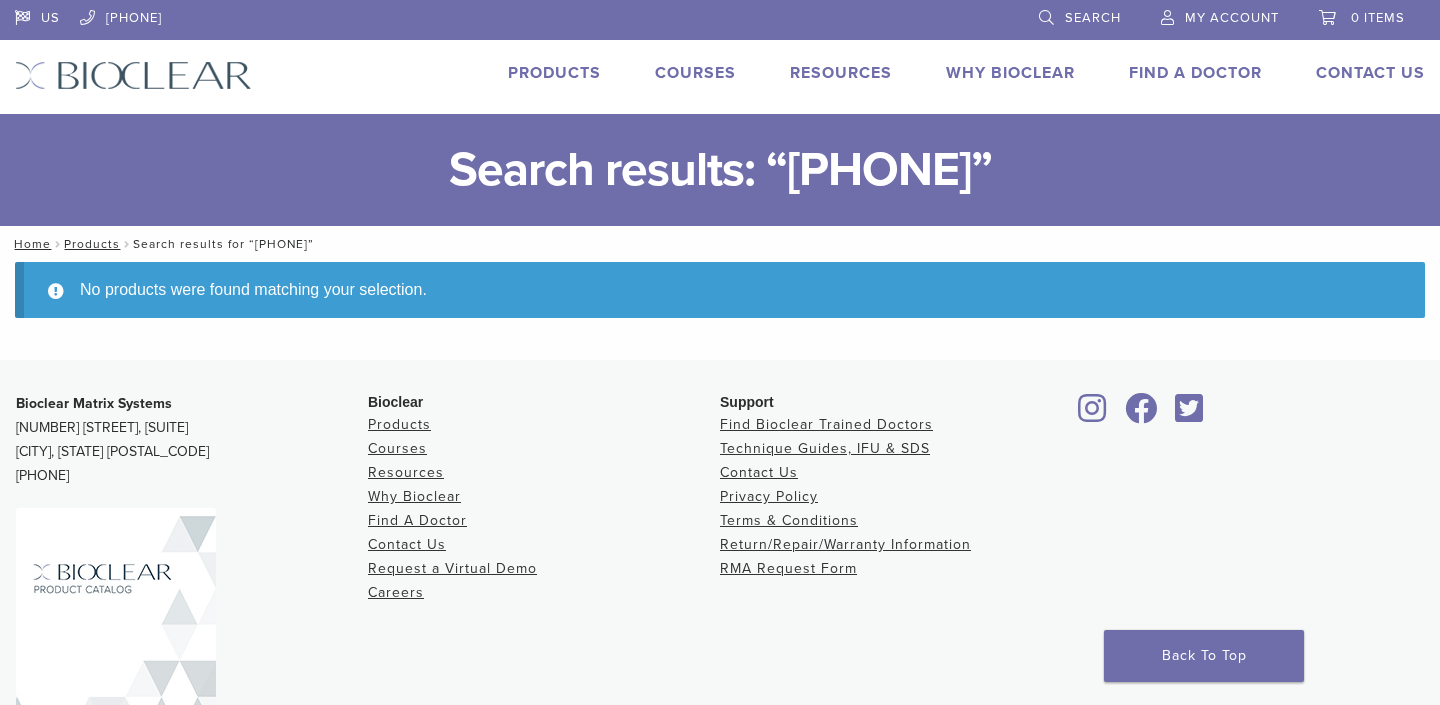 scroll, scrollTop: 0, scrollLeft: 0, axis: both 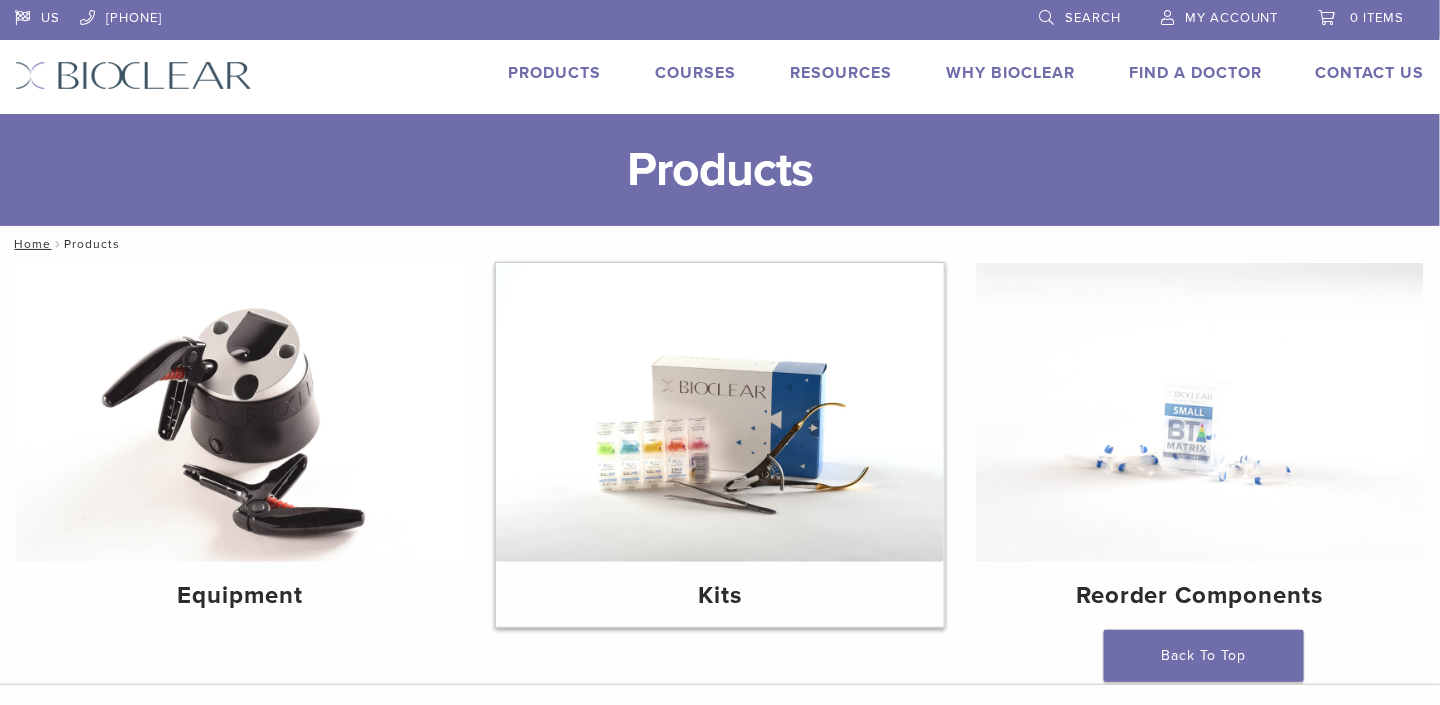 click at bounding box center [720, 412] 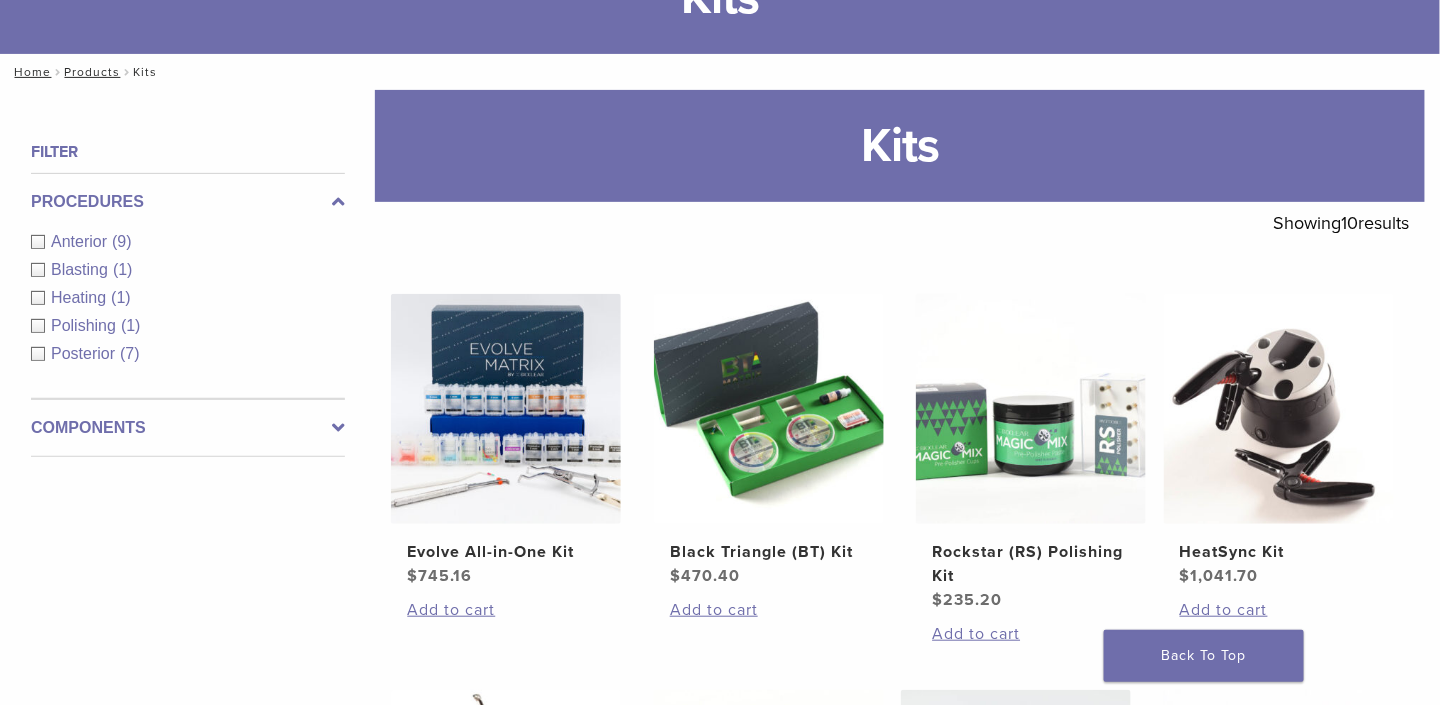 scroll, scrollTop: 0, scrollLeft: 0, axis: both 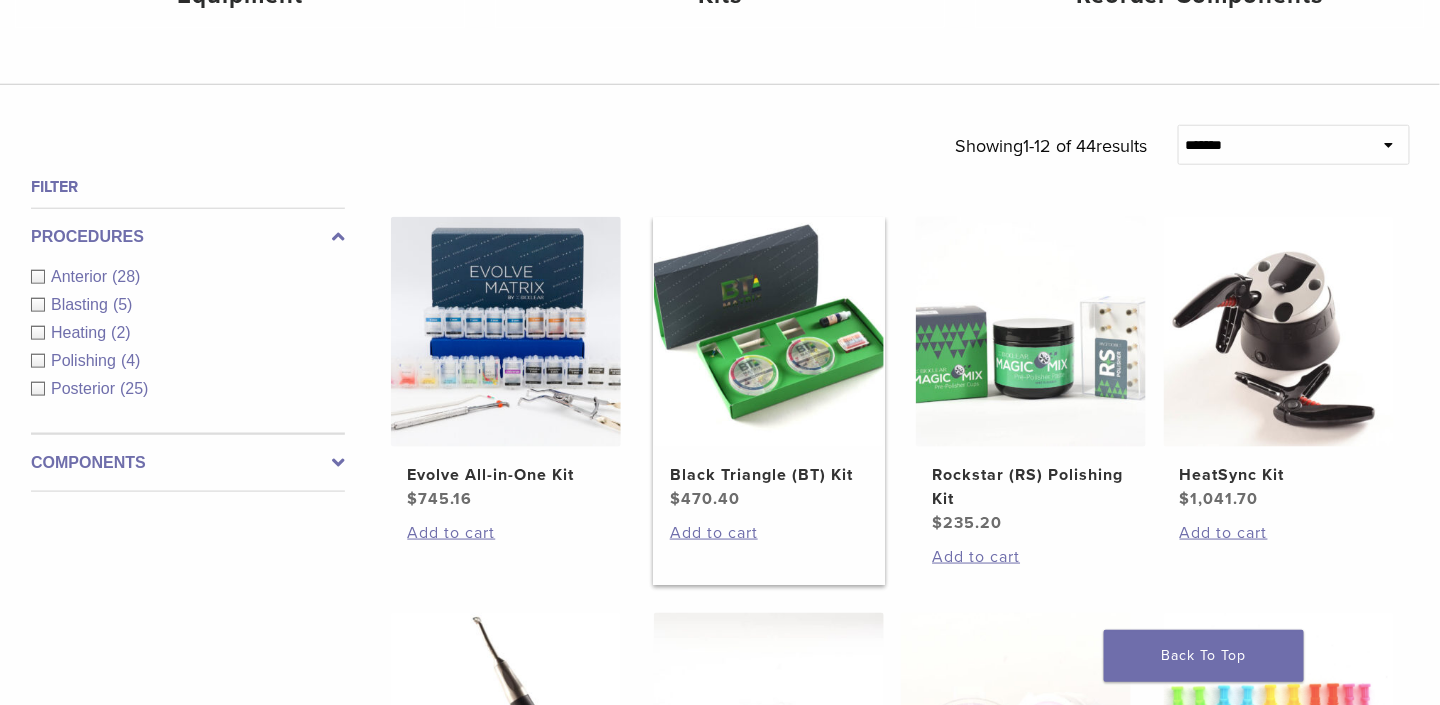 click at bounding box center (769, 332) 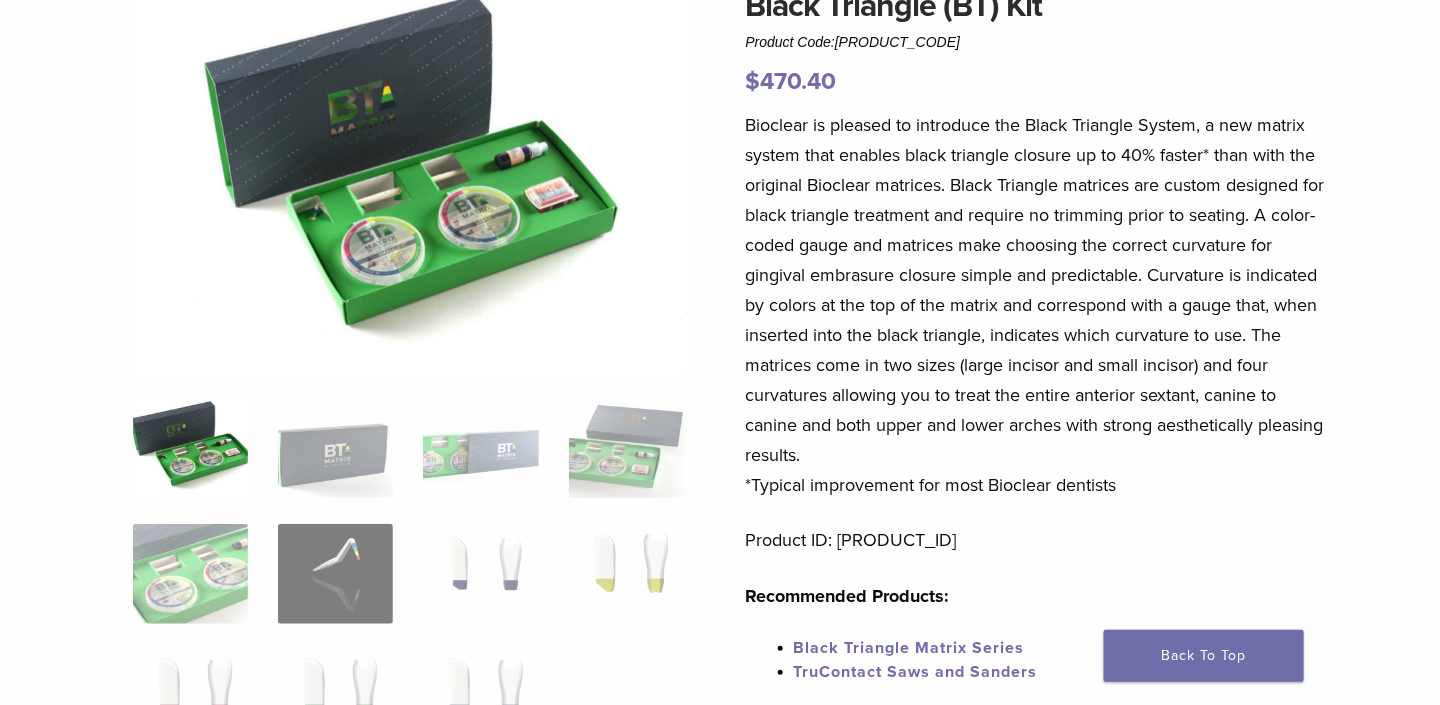 scroll, scrollTop: 0, scrollLeft: 0, axis: both 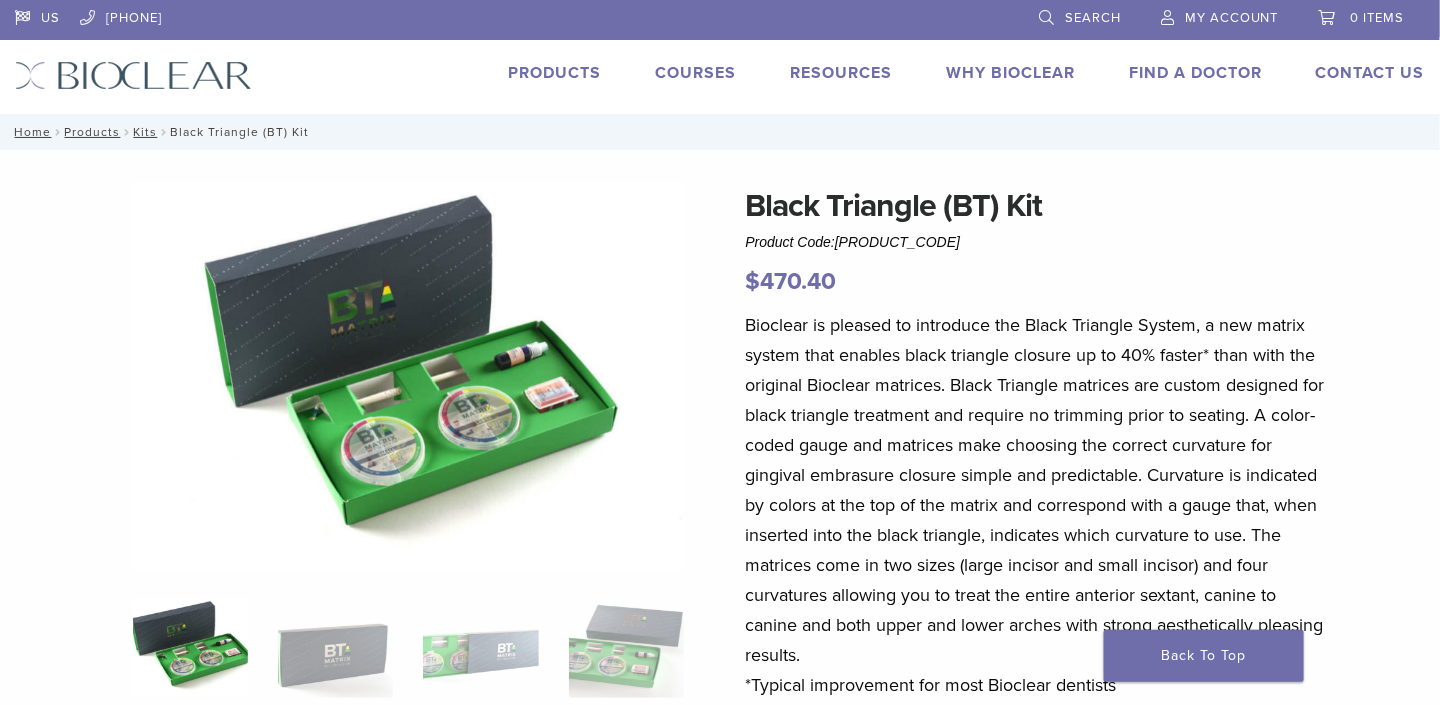 click on "Black Triangle (BT) Kit" at bounding box center [1040, 206] 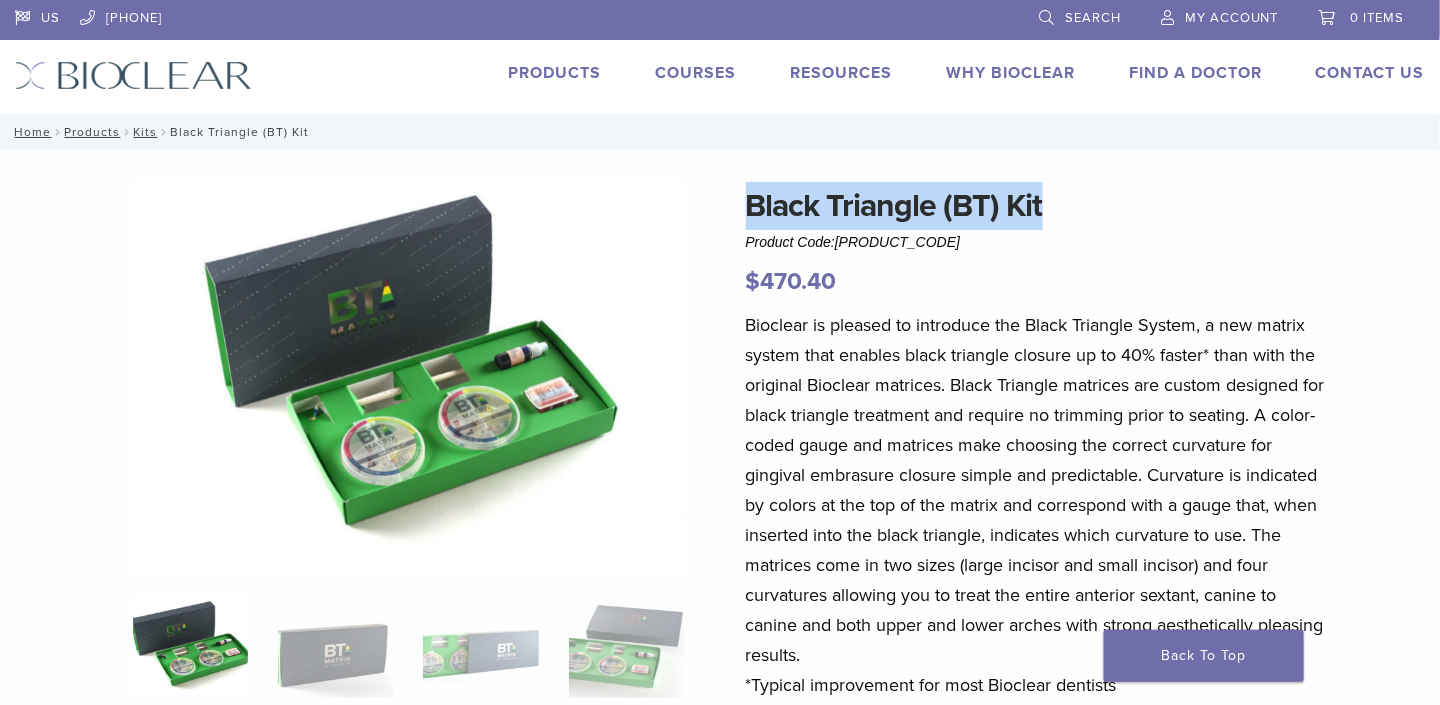 drag, startPoint x: 1047, startPoint y: 204, endPoint x: 741, endPoint y: 222, distance: 306.52896 